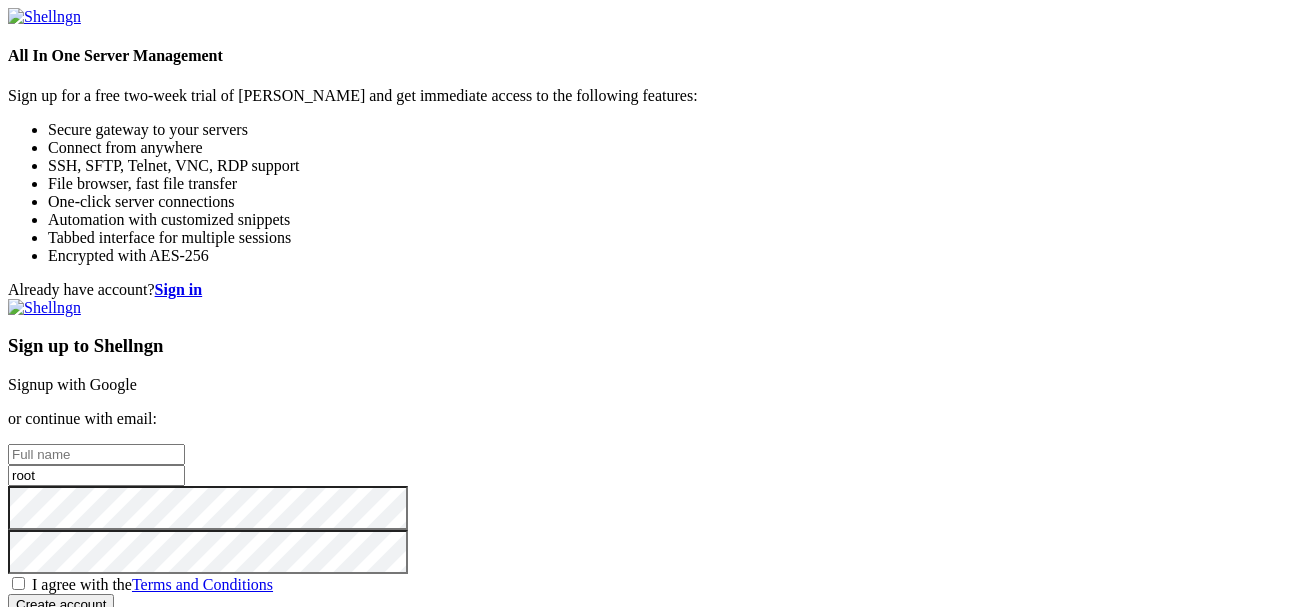 scroll, scrollTop: 0, scrollLeft: 0, axis: both 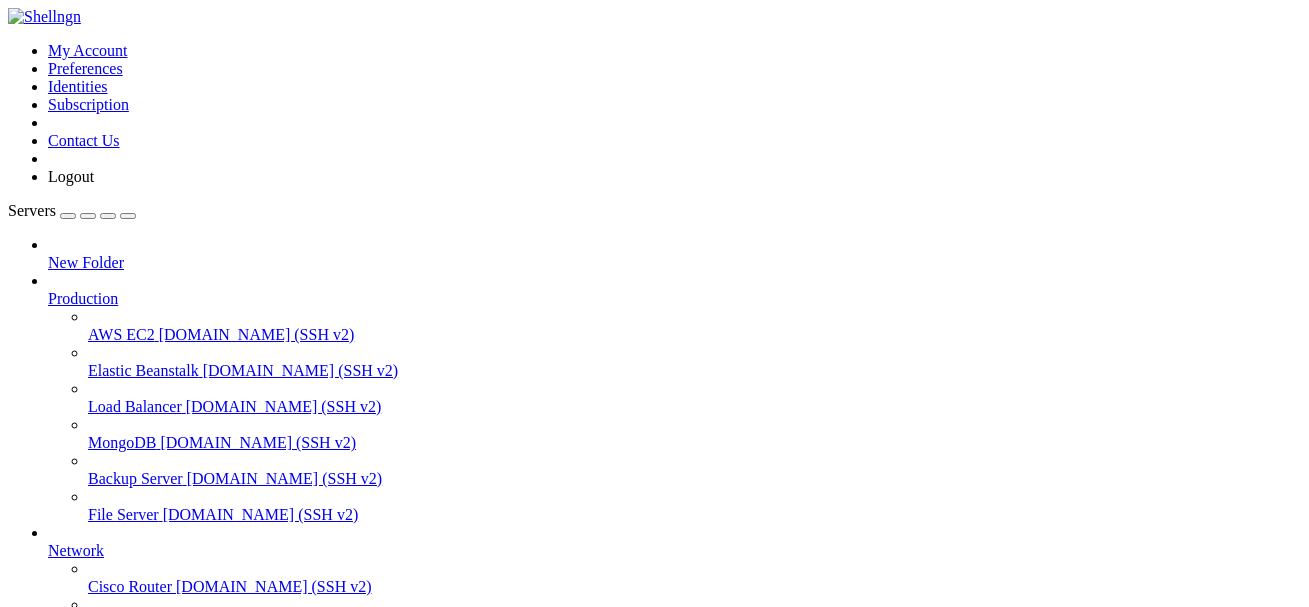 click on "Delete" at bounding box center (139, 1087) 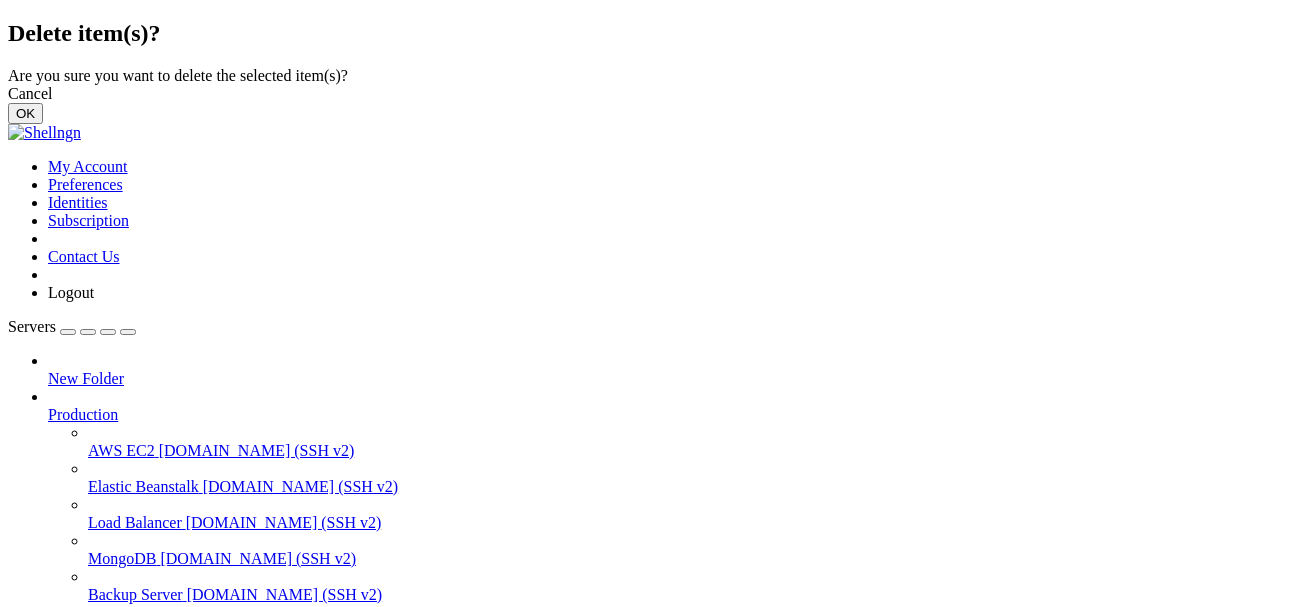 click on "OK" at bounding box center (25, 113) 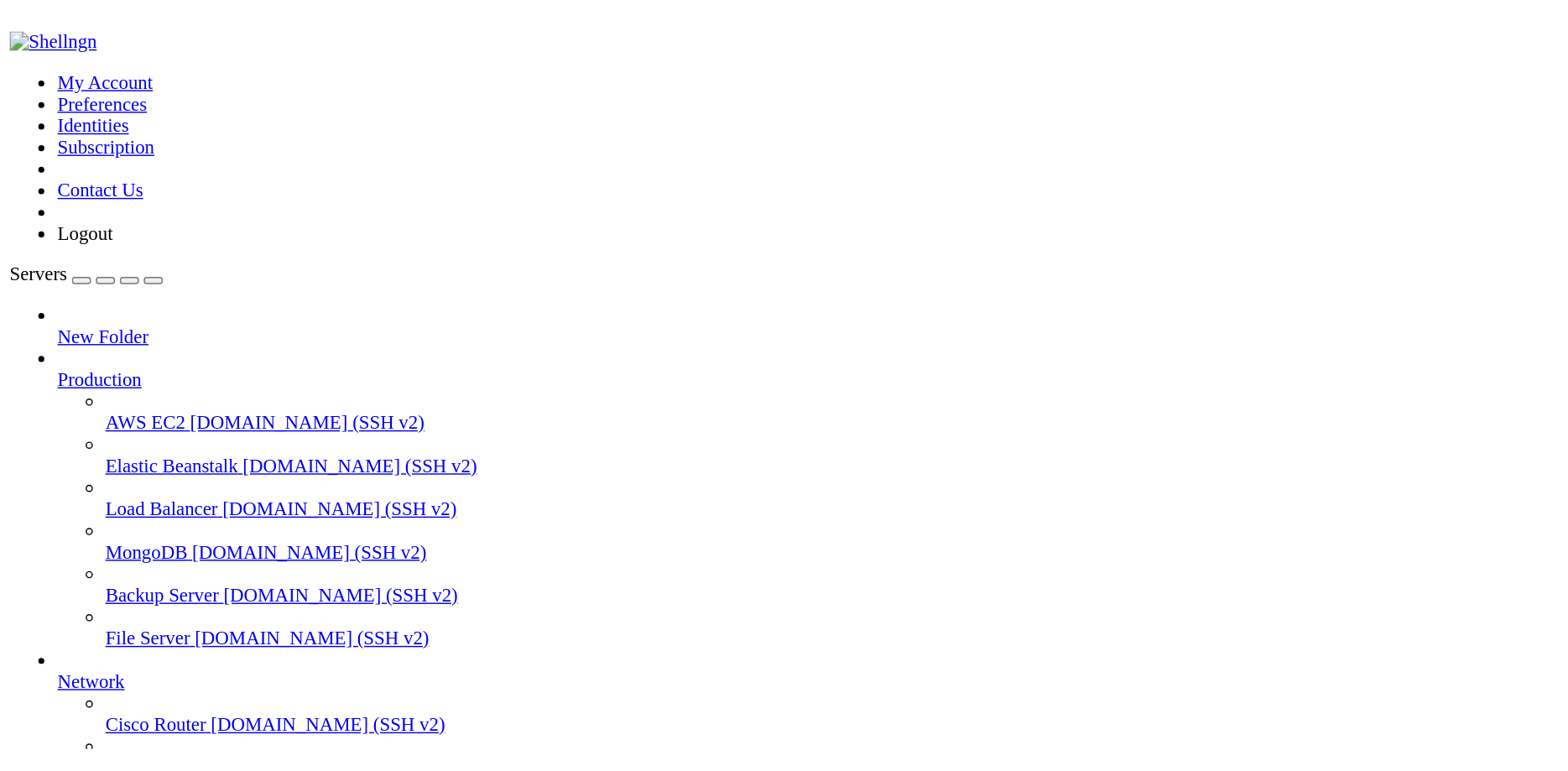 scroll, scrollTop: 257, scrollLeft: 0, axis: vertical 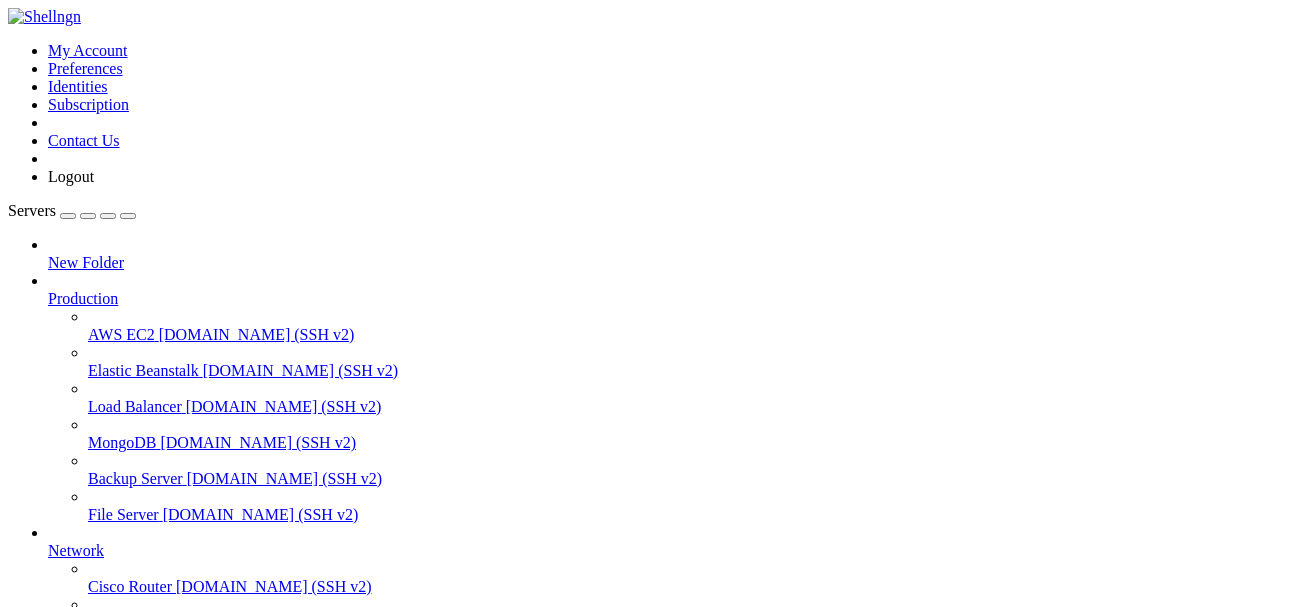 click on "Delete" at bounding box center [139, 1051] 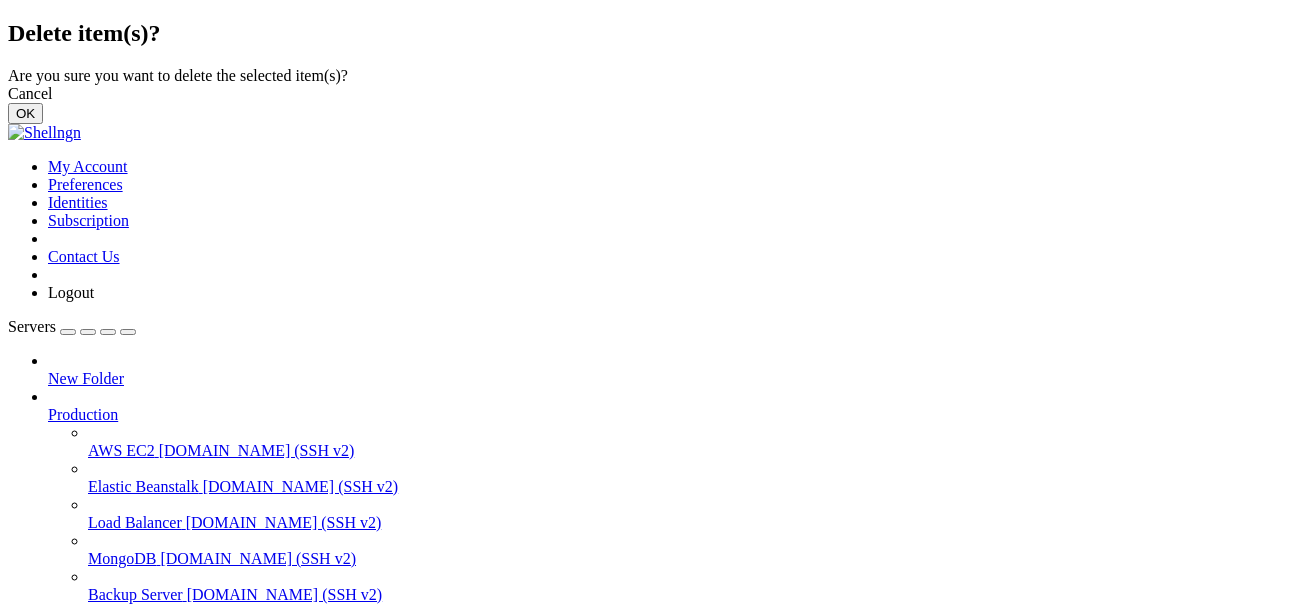 click on "OK" at bounding box center (25, 113) 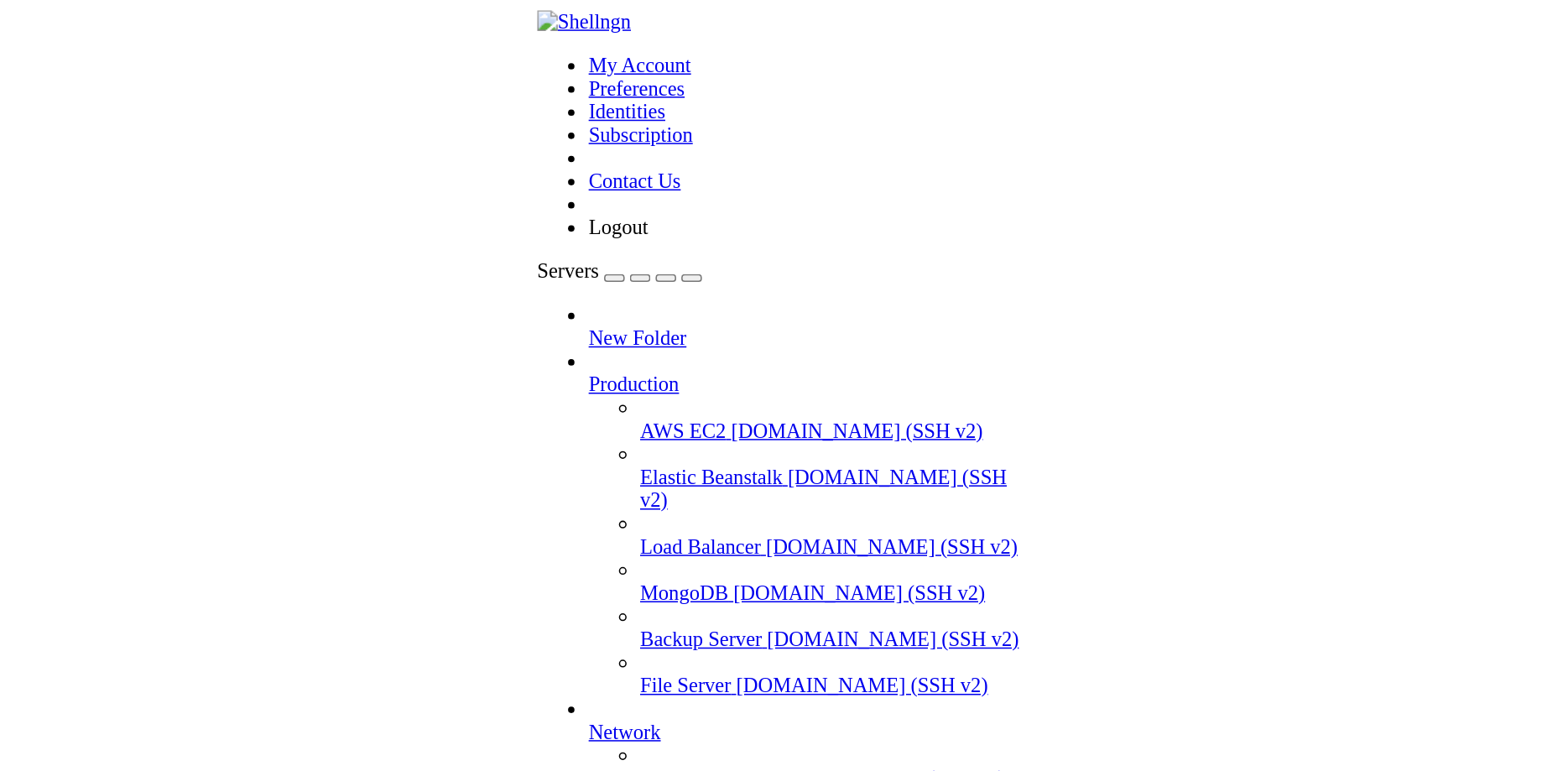 scroll, scrollTop: 0, scrollLeft: 0, axis: both 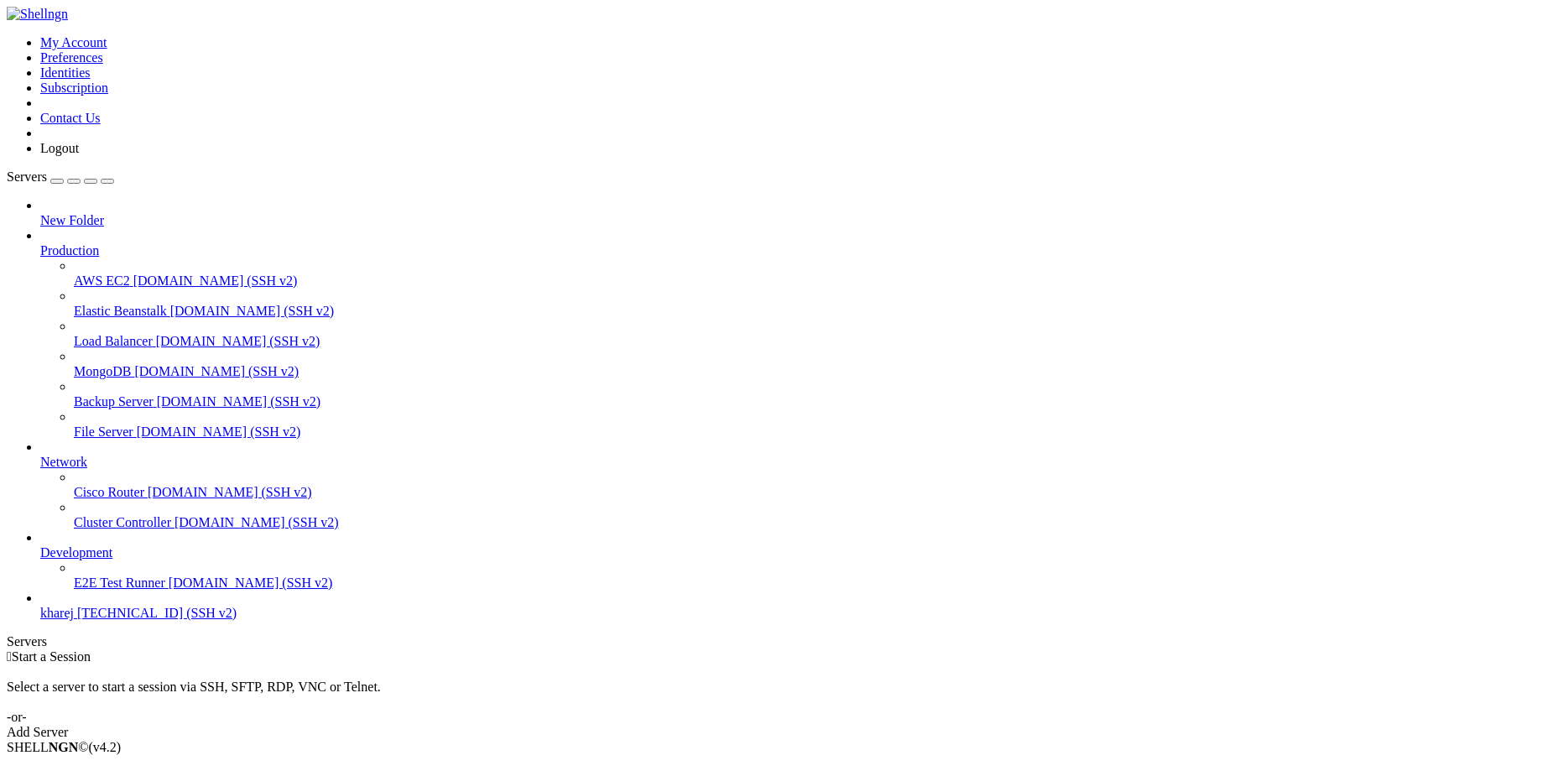 click on "Properties" at bounding box center (67, 881) 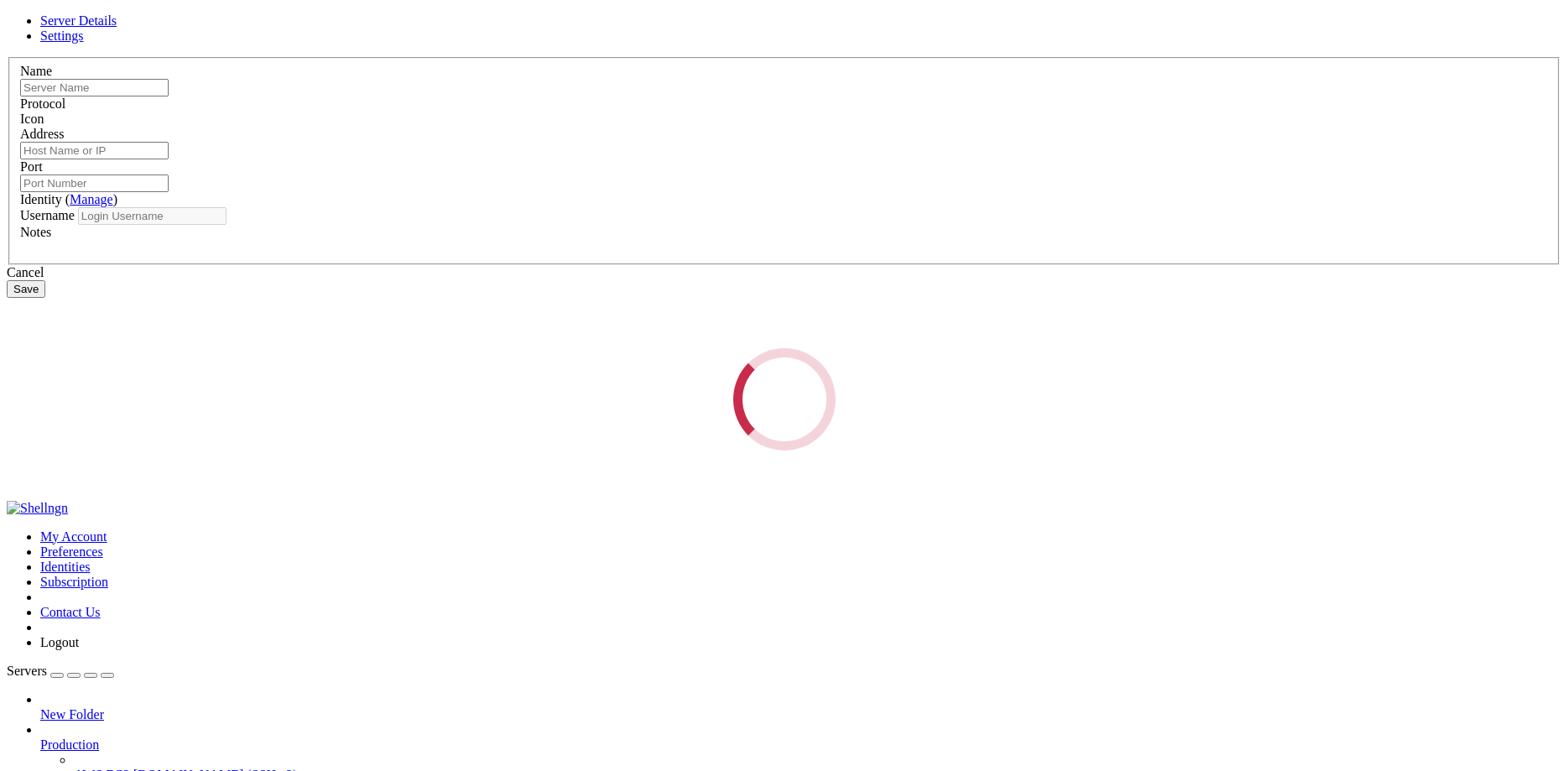 type on "kharej" 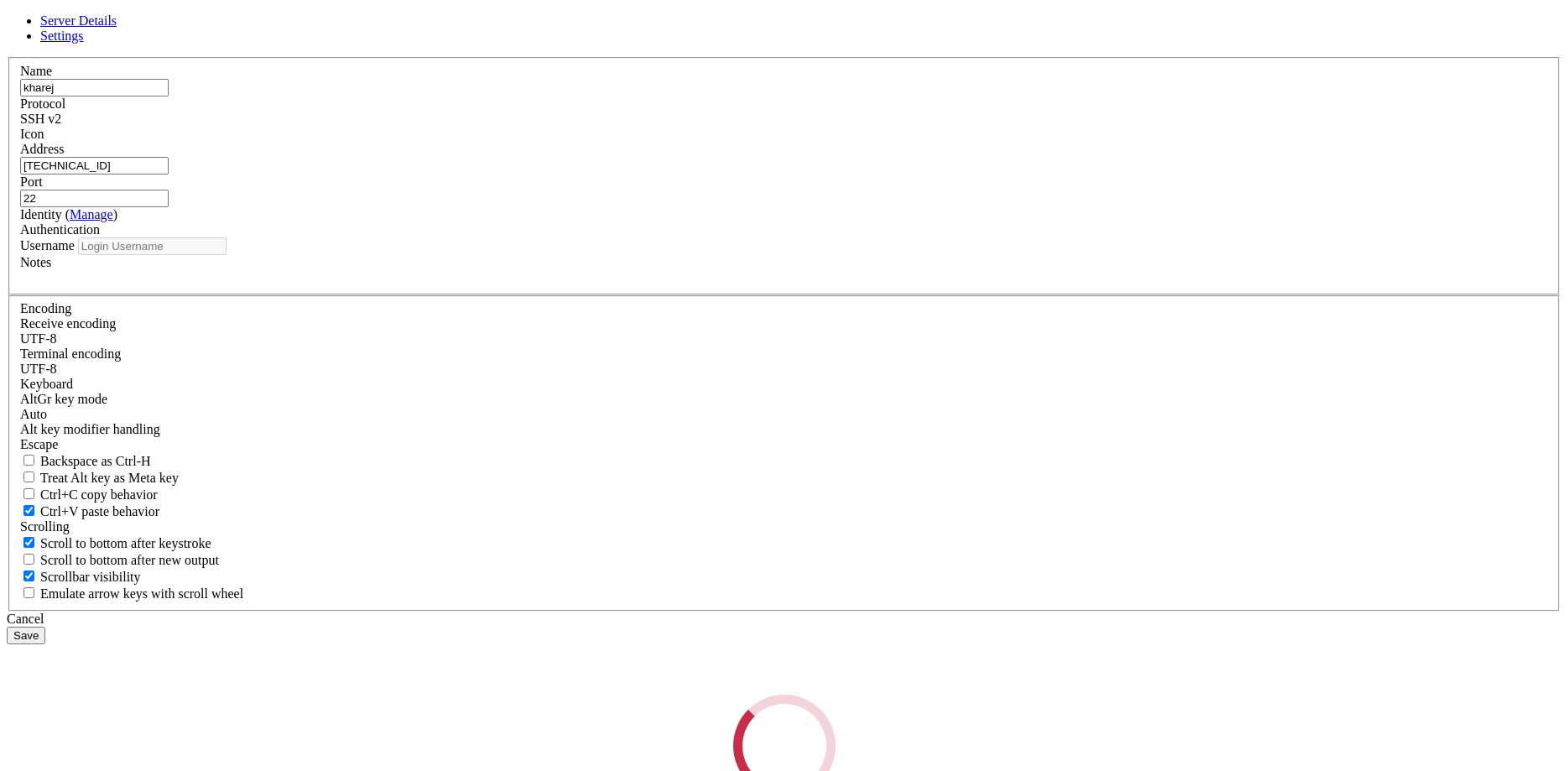type on "root" 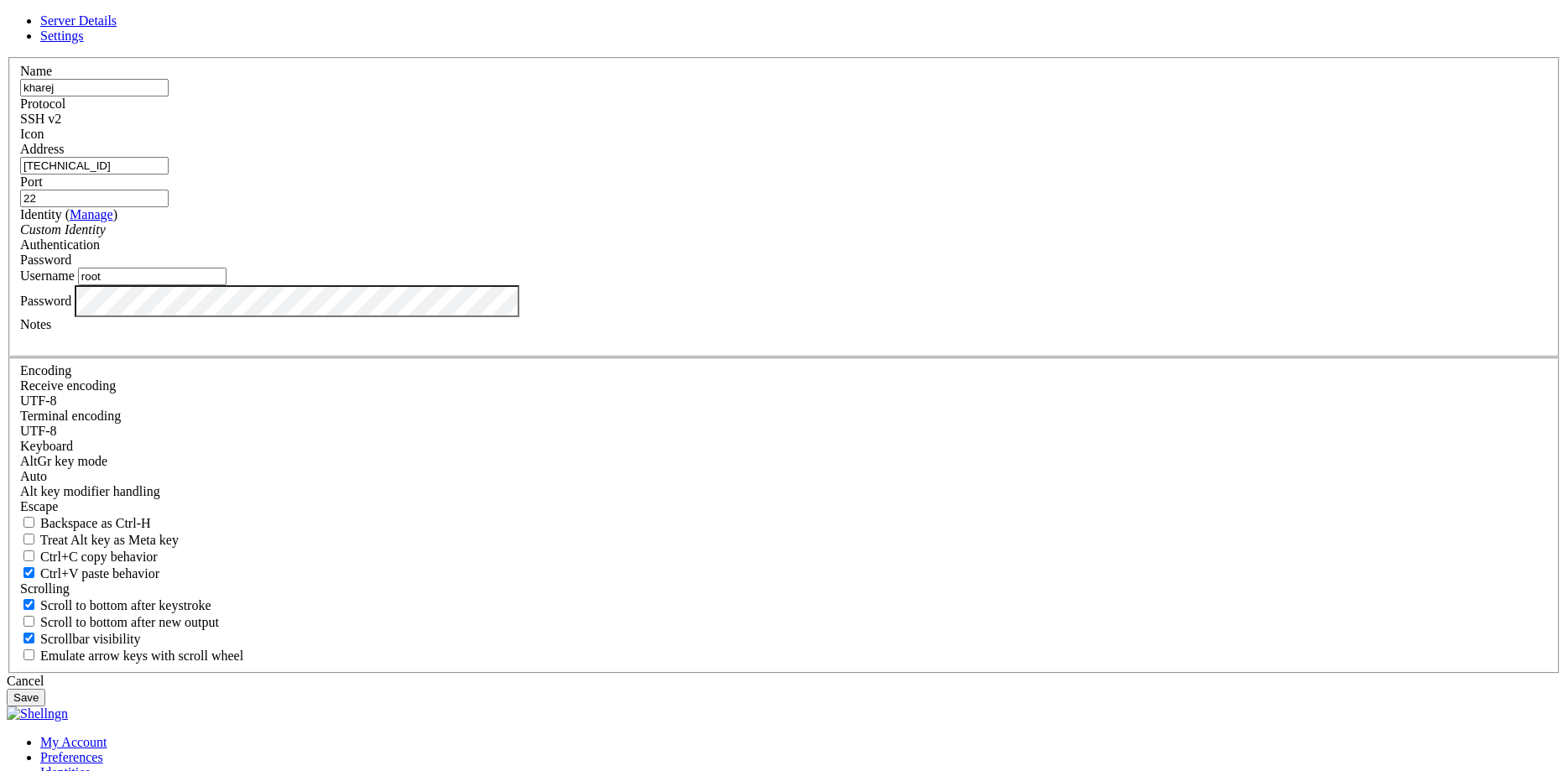 click on "Identity
( Manage )" at bounding box center (69, 214) 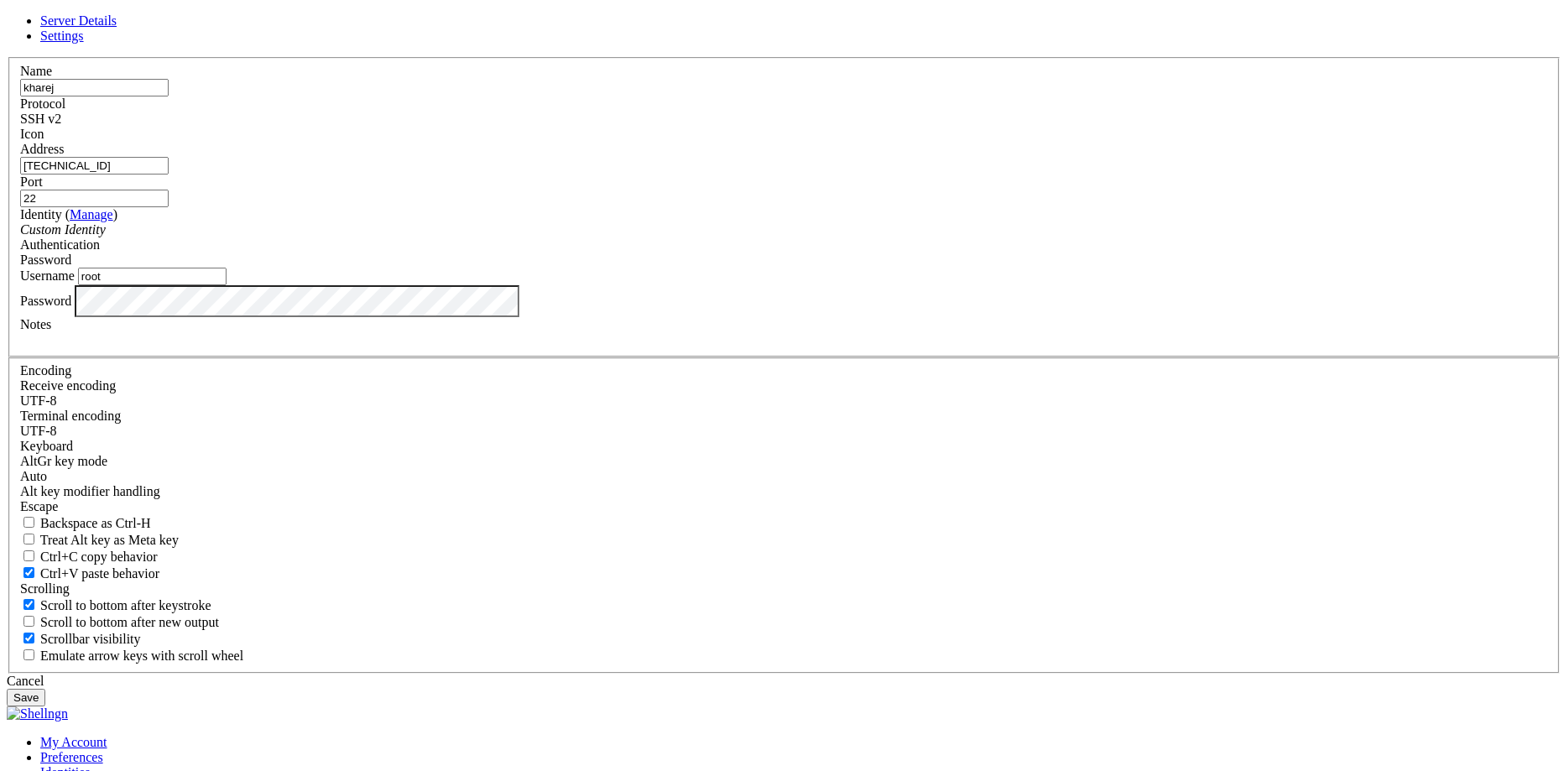 paste on "[TECHNICAL_ID]" 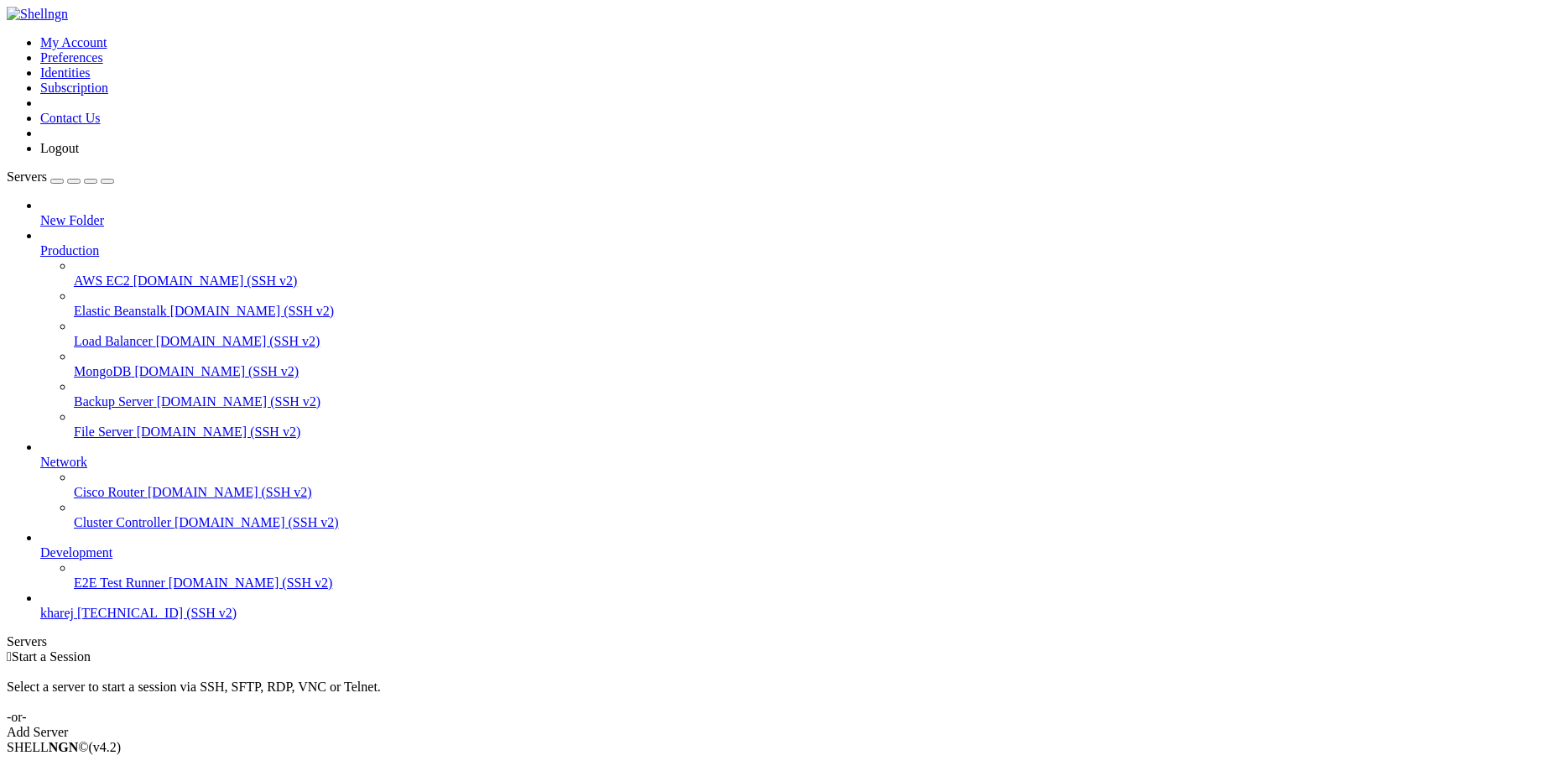 click on "kharej" at bounding box center [57, 612] 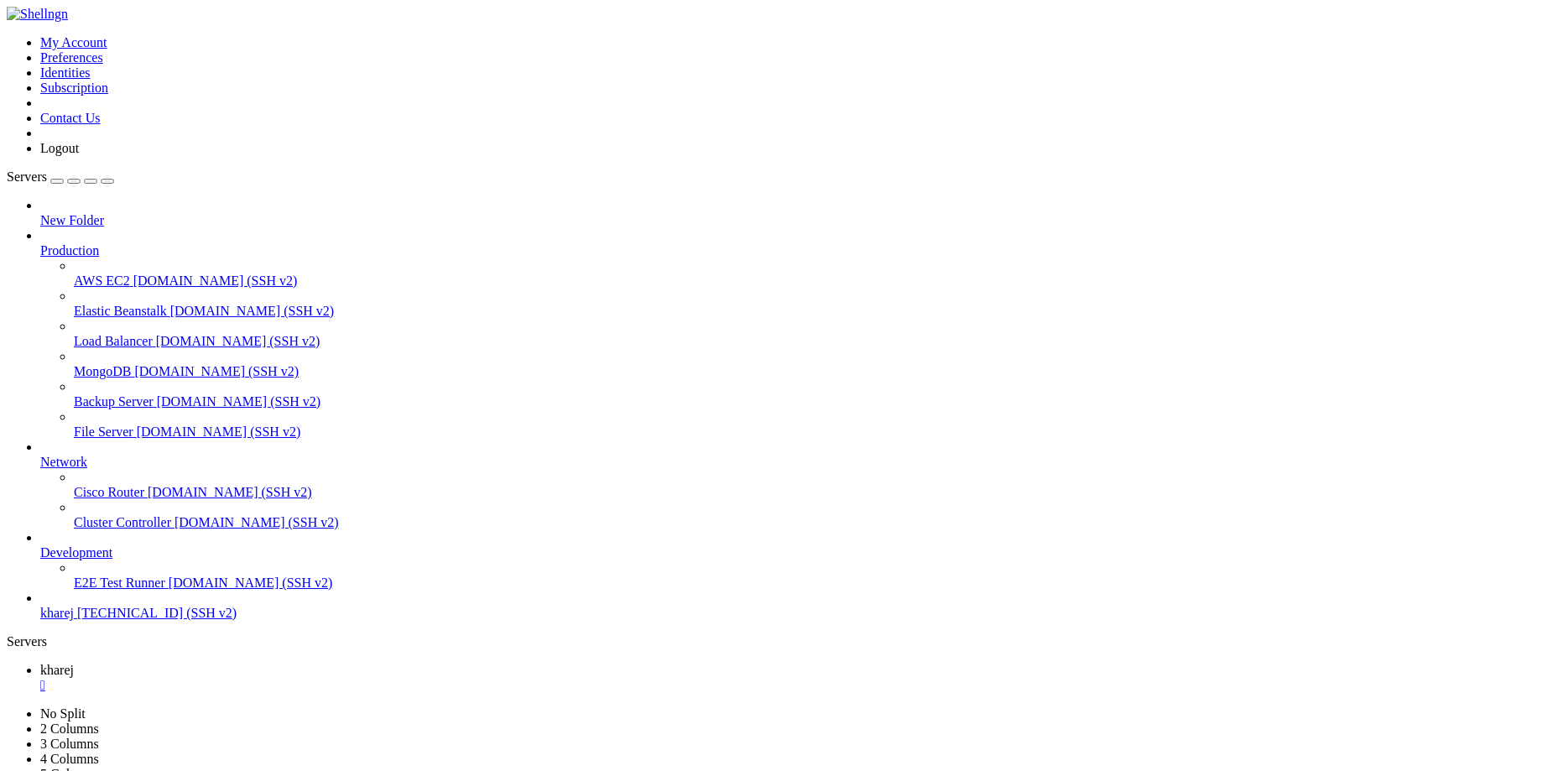 scroll, scrollTop: 0, scrollLeft: 0, axis: both 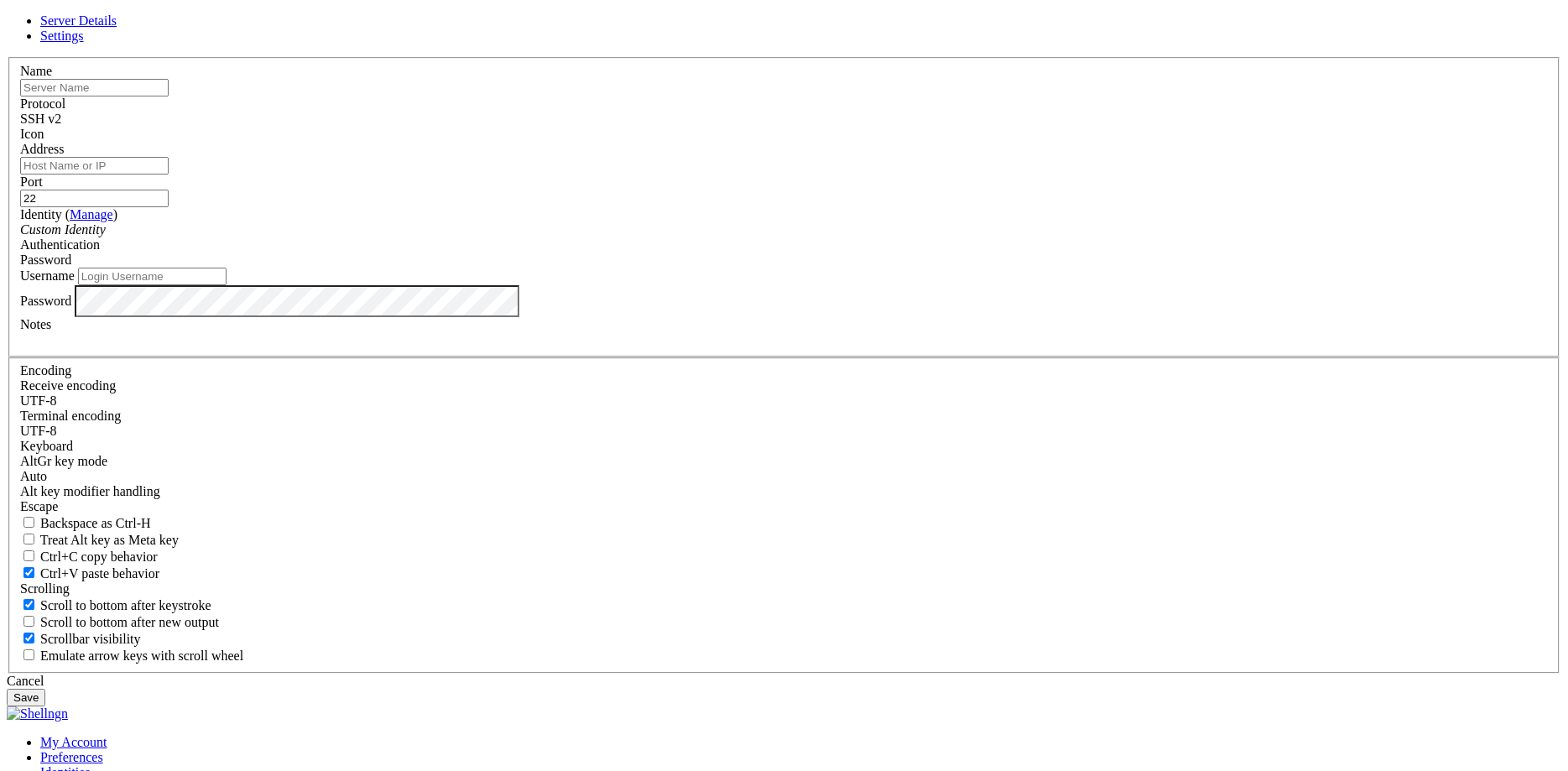 click at bounding box center [94, 87] 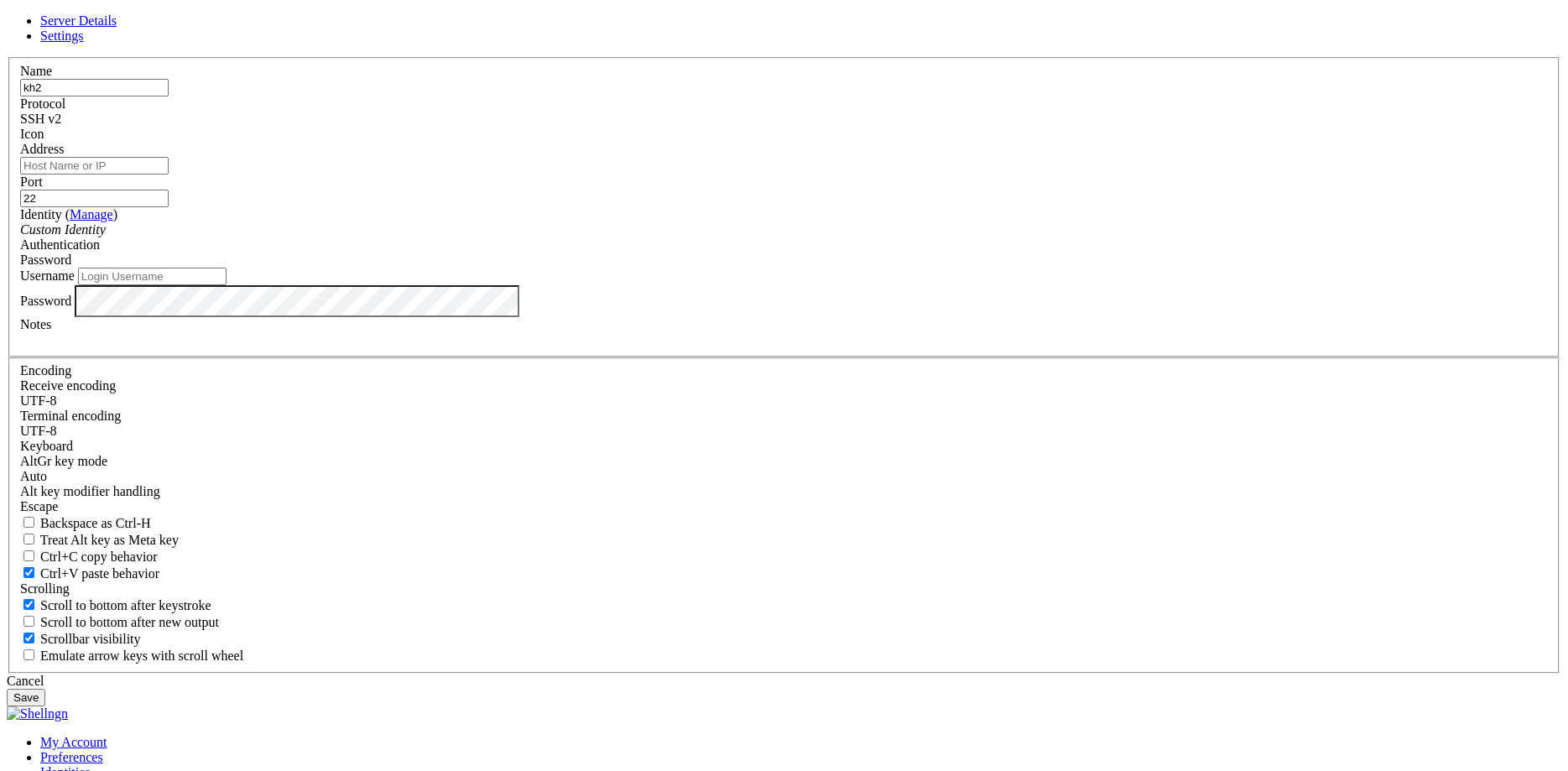 type on "kh2" 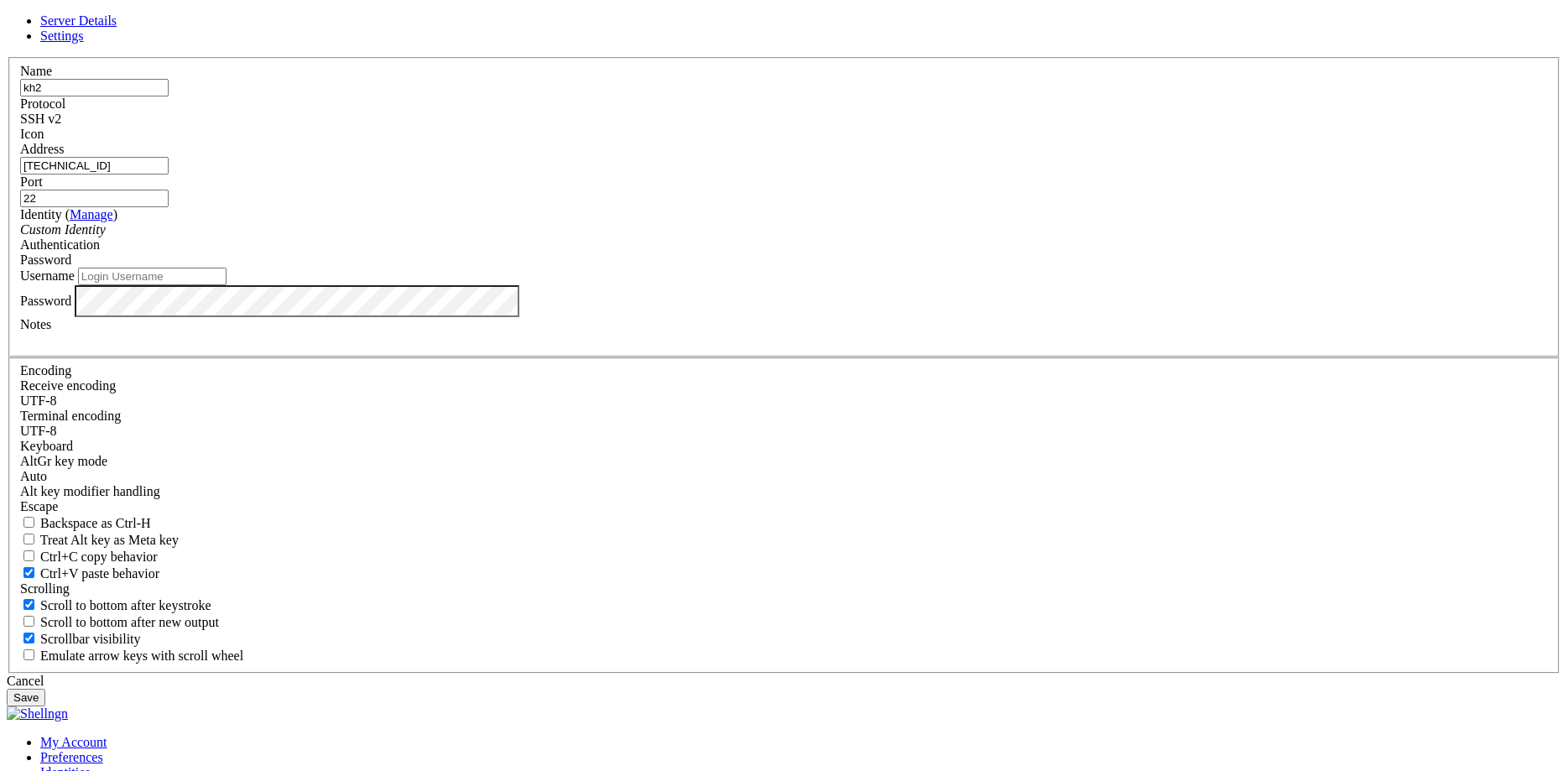 type on "[TECHNICAL_ID]" 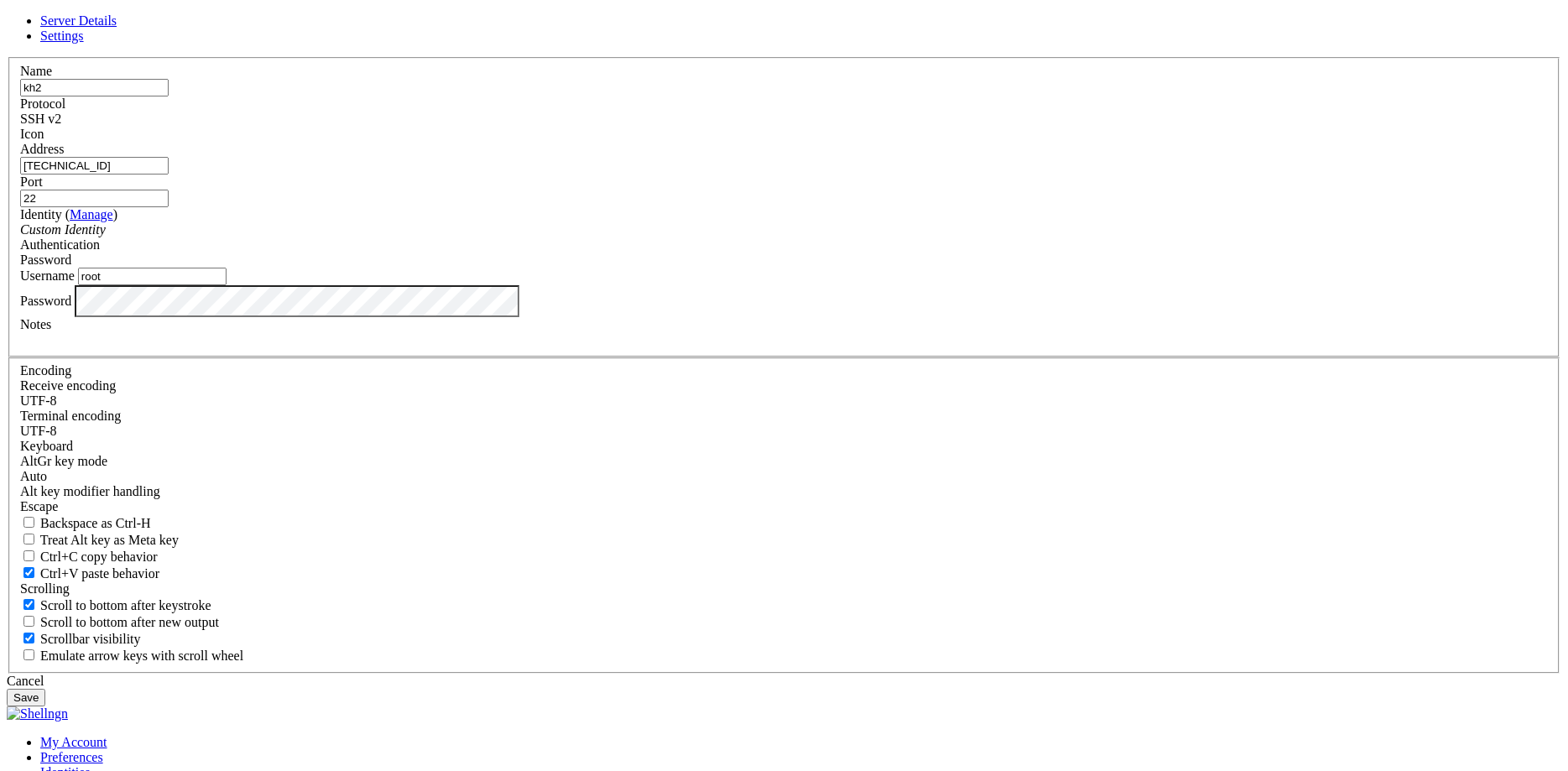 type on "root" 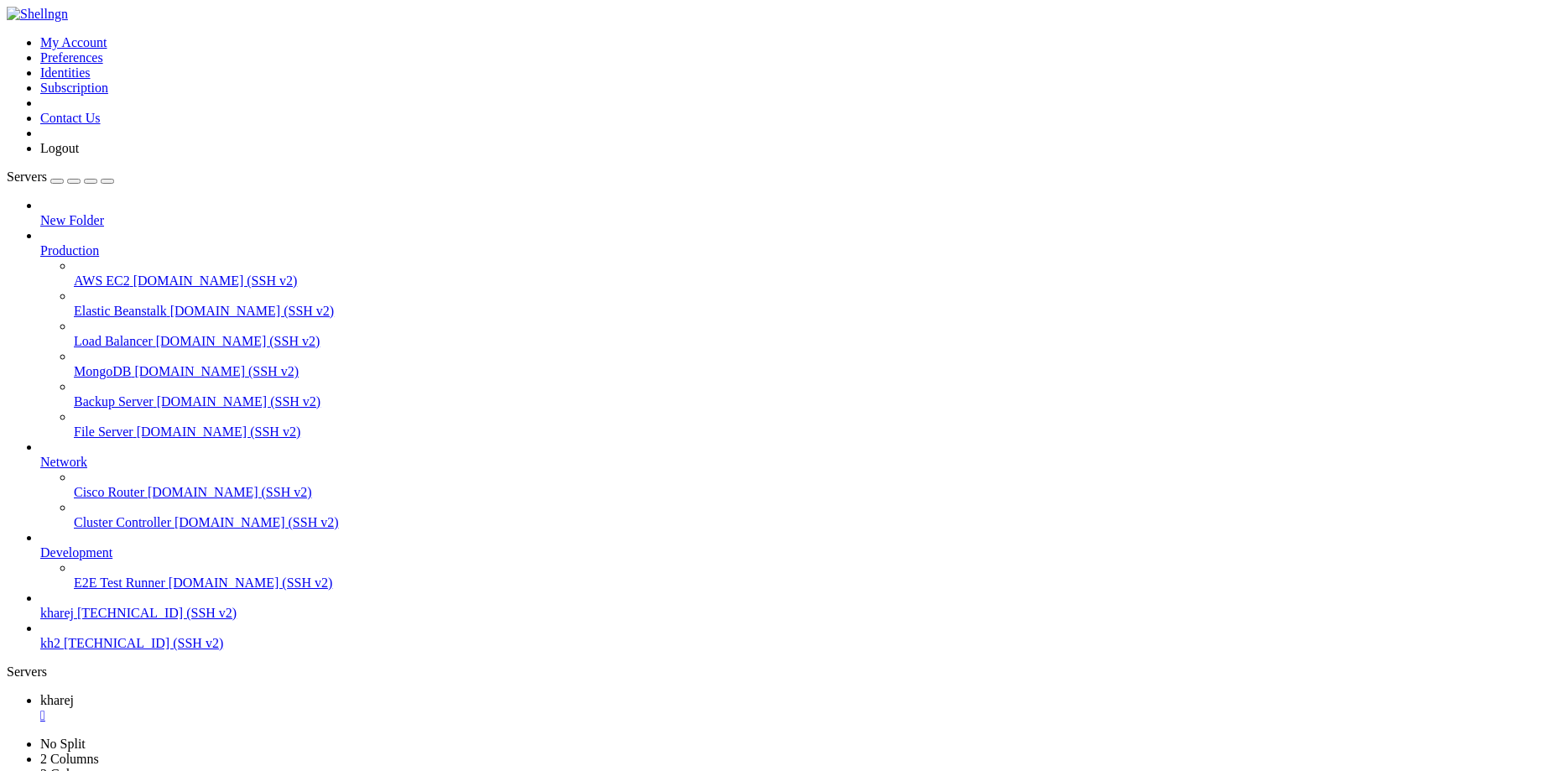 click on "kh2
[TECHNICAL_ID] (SSH v2)" at bounding box center (800, 643) 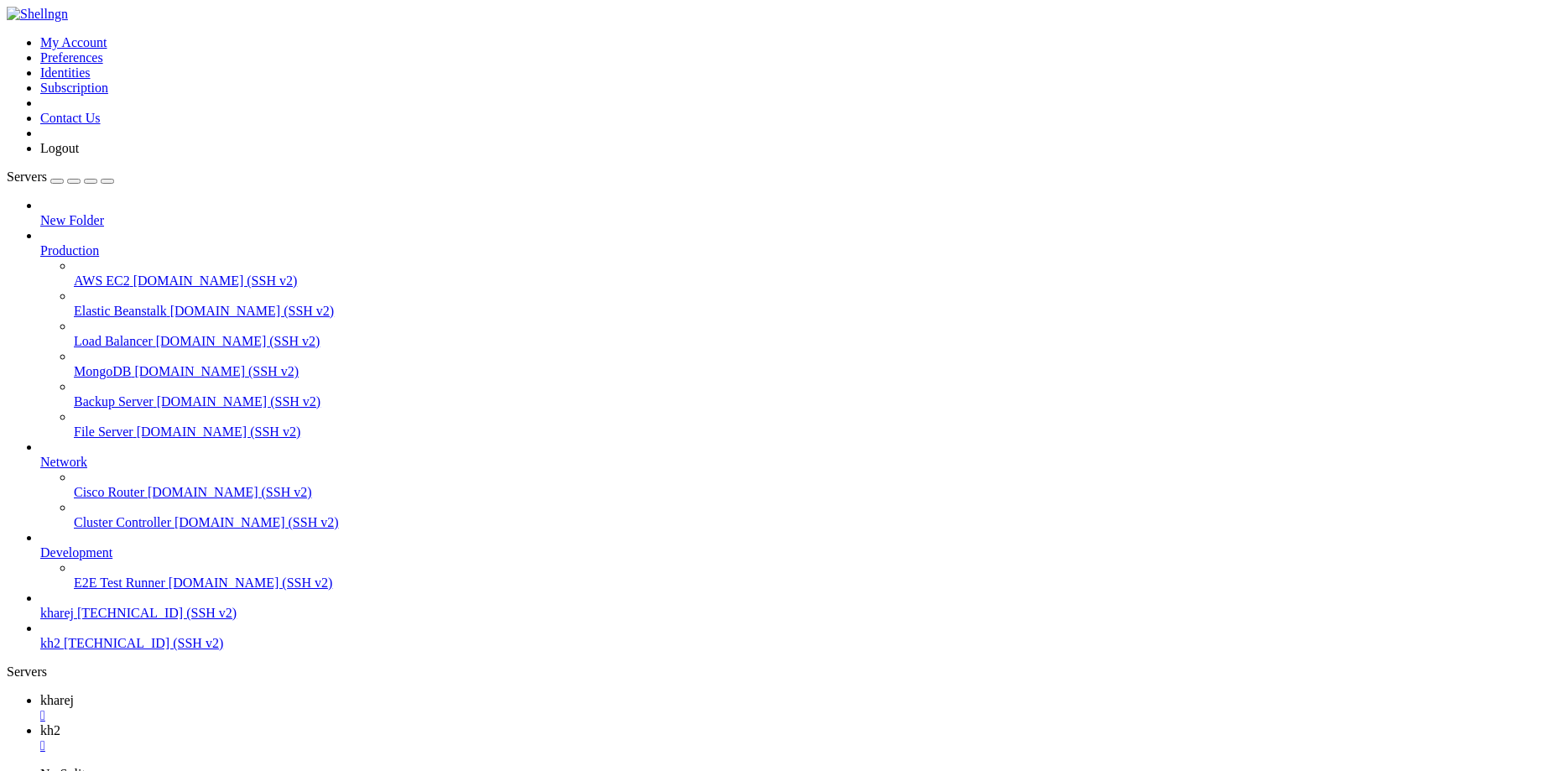 scroll, scrollTop: 0, scrollLeft: 0, axis: both 